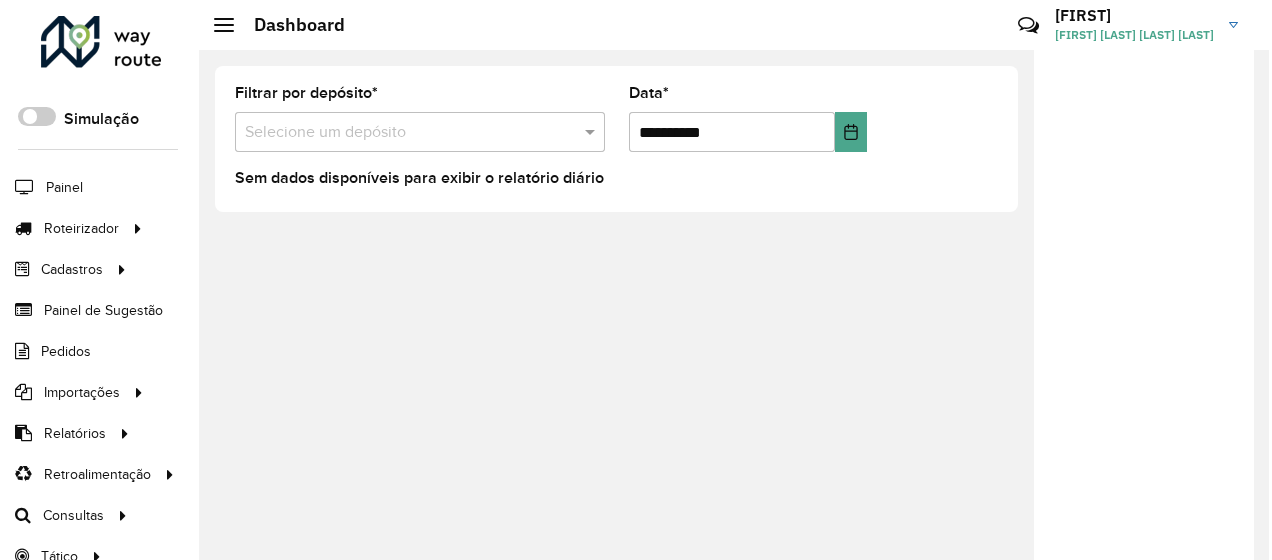 scroll, scrollTop: 0, scrollLeft: 0, axis: both 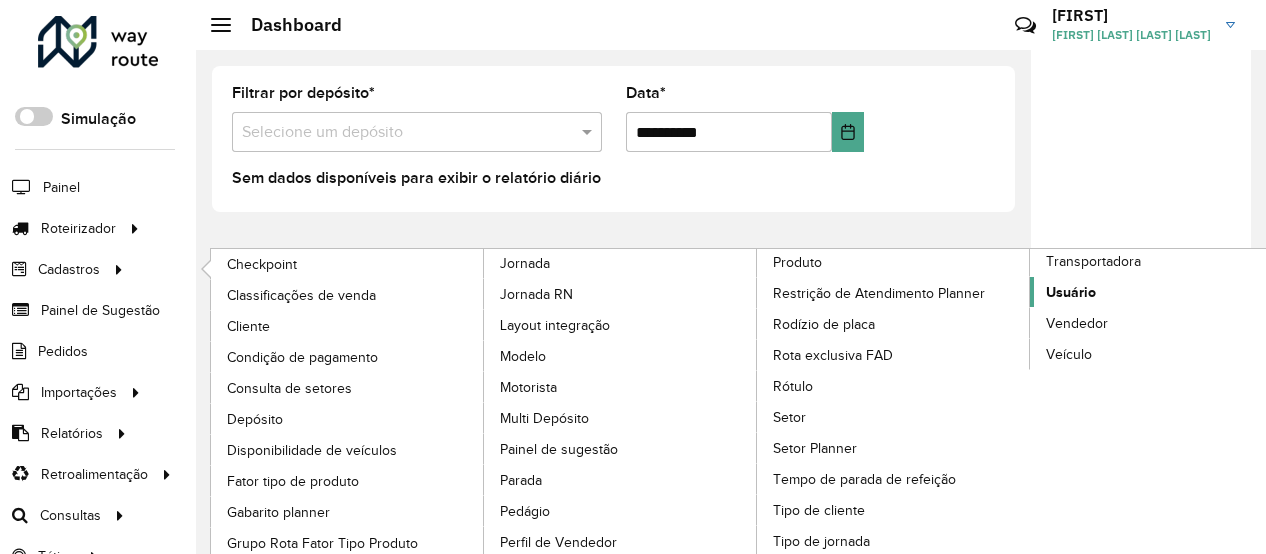 click on "Usuário" 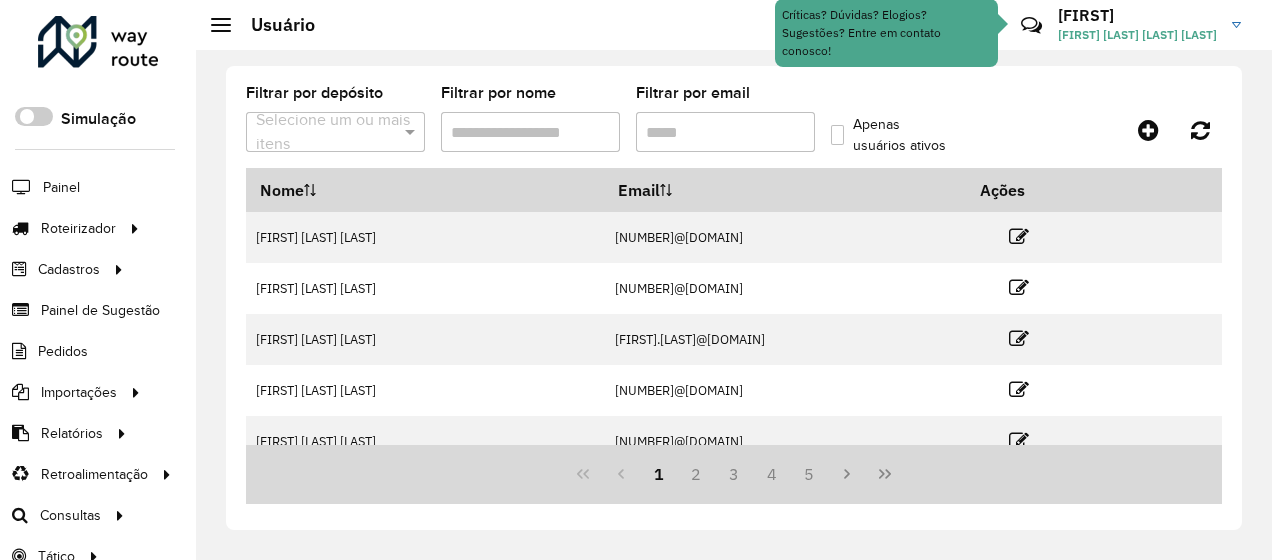click on "Filtrar por email" at bounding box center [725, 132] 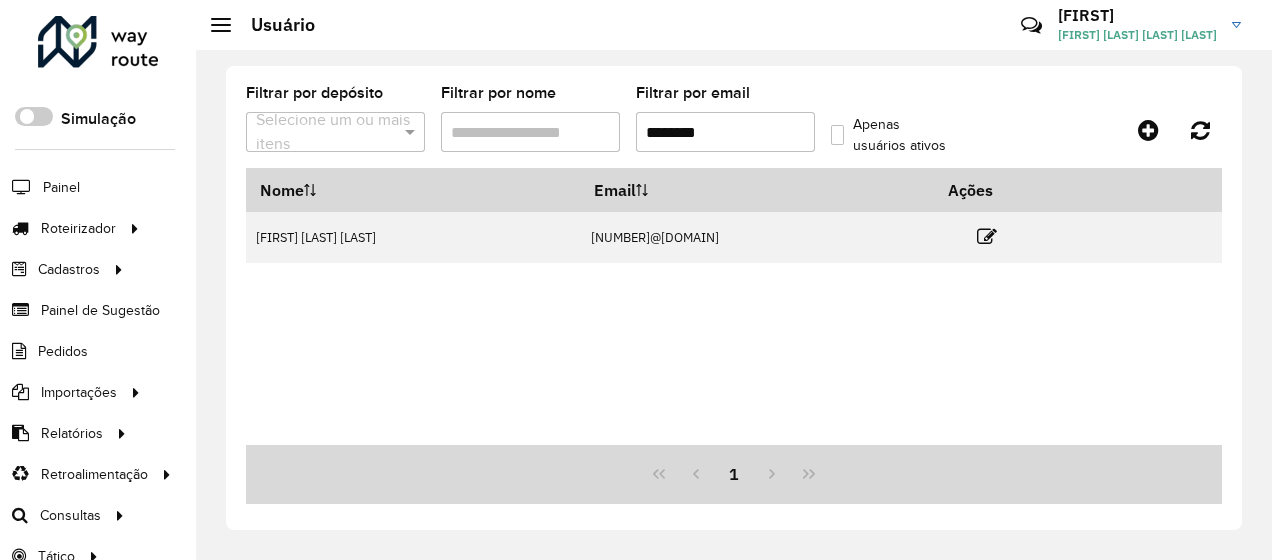 type on "********" 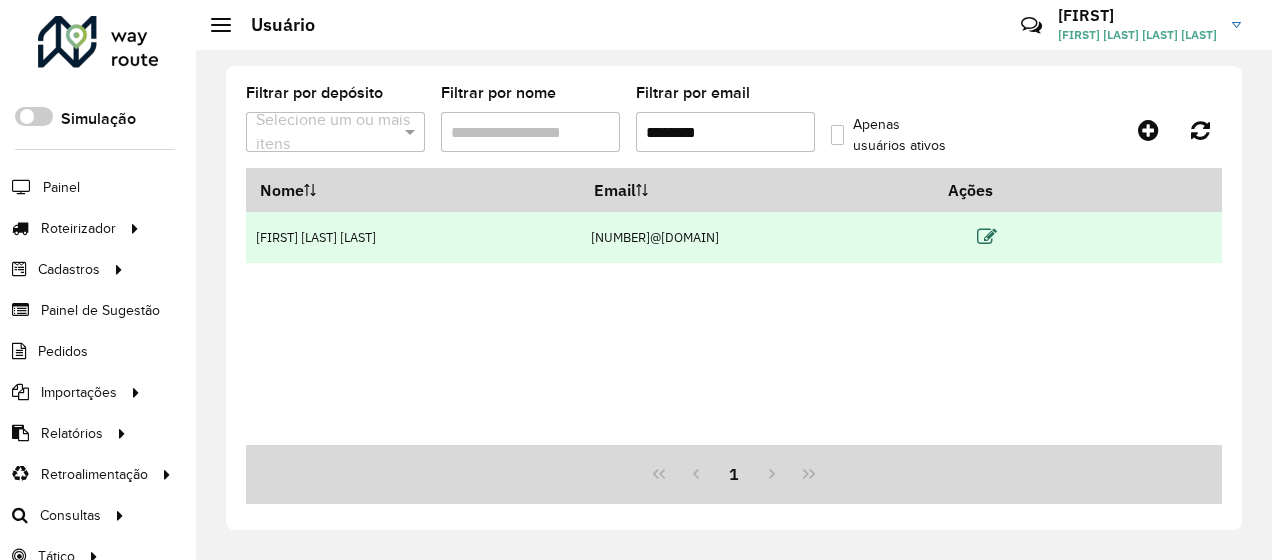 click at bounding box center [987, 237] 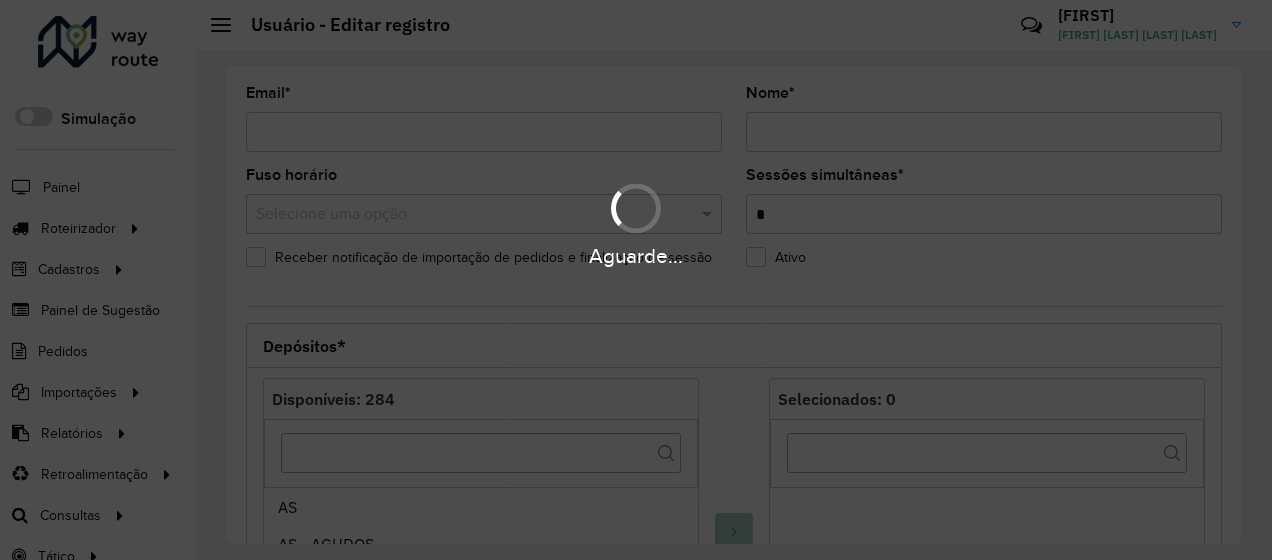 type on "**********" 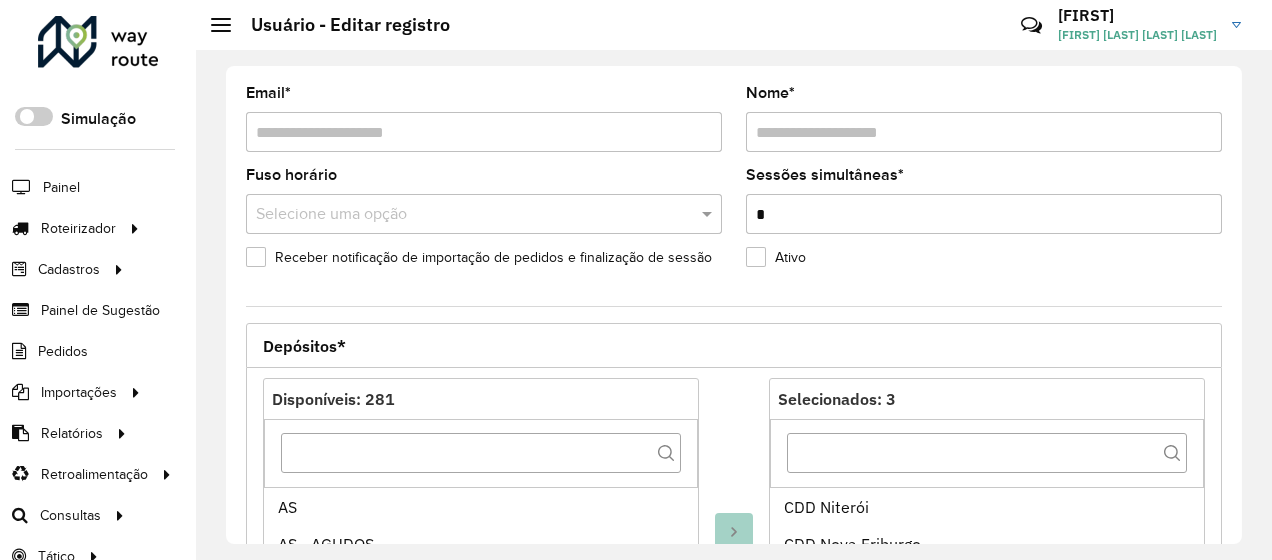 drag, startPoint x: 1234, startPoint y: 141, endPoint x: 1238, endPoint y: 180, distance: 39.20459 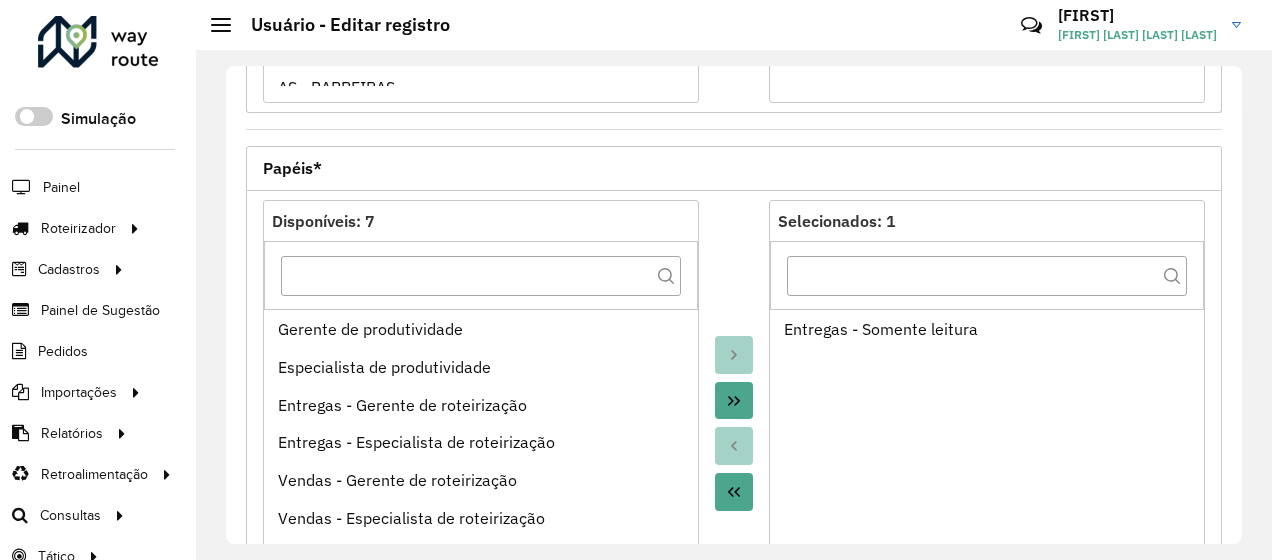 scroll, scrollTop: 735, scrollLeft: 0, axis: vertical 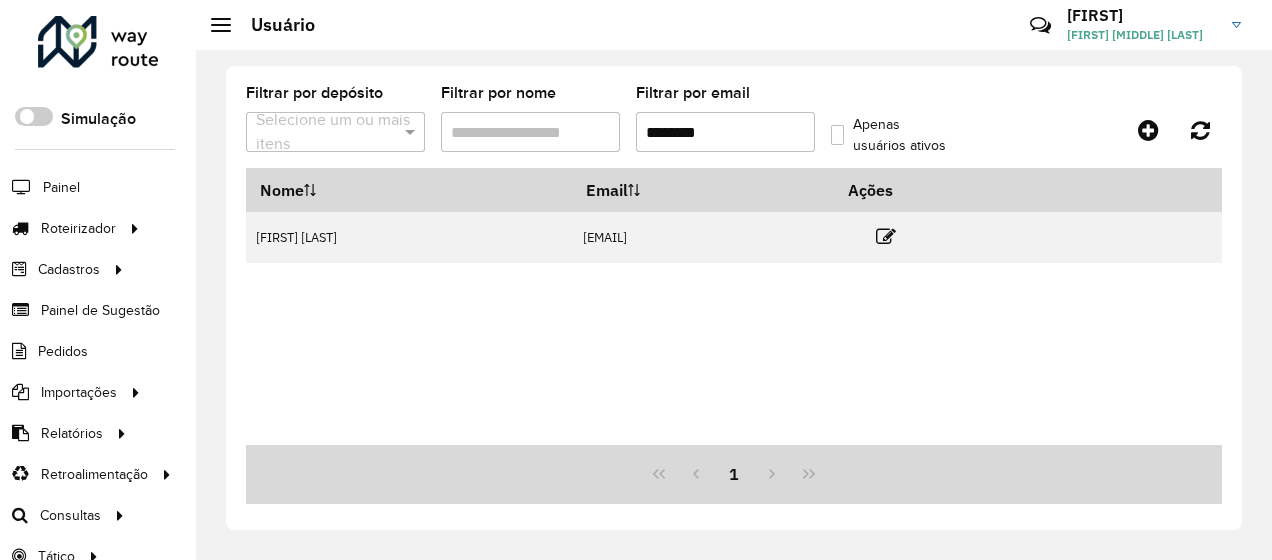 click on "********" at bounding box center (725, 132) 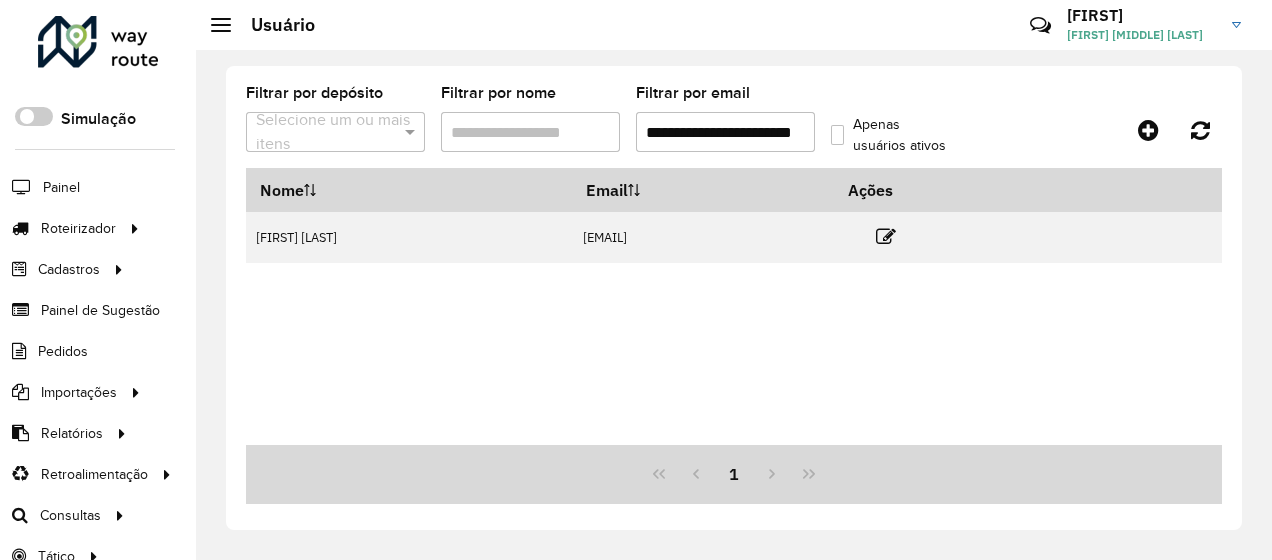 scroll, scrollTop: 0, scrollLeft: 51, axis: horizontal 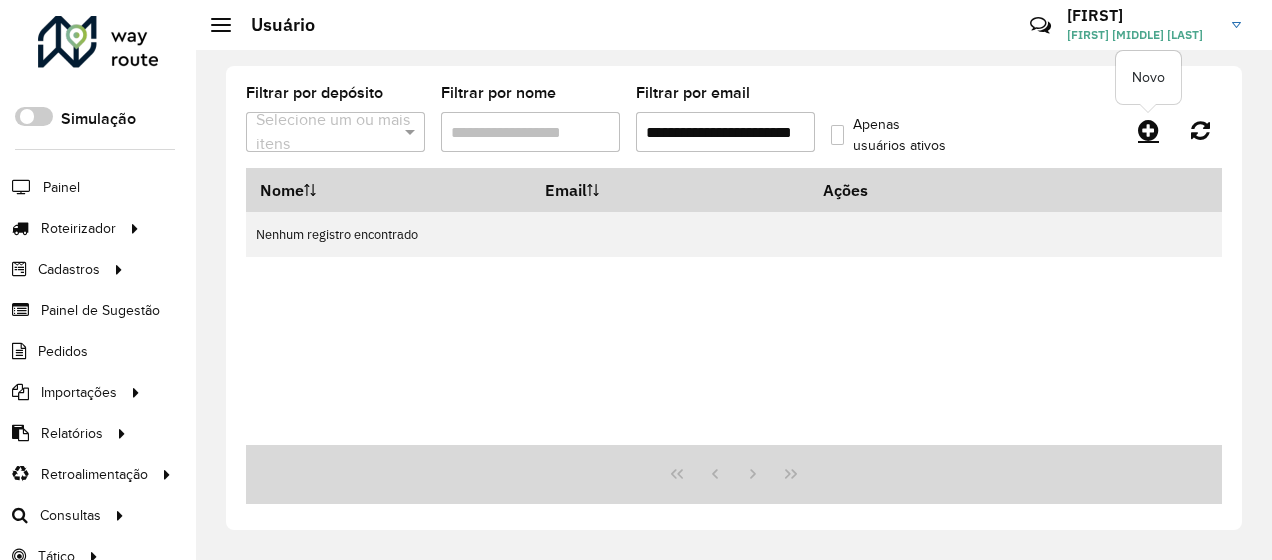 type on "**********" 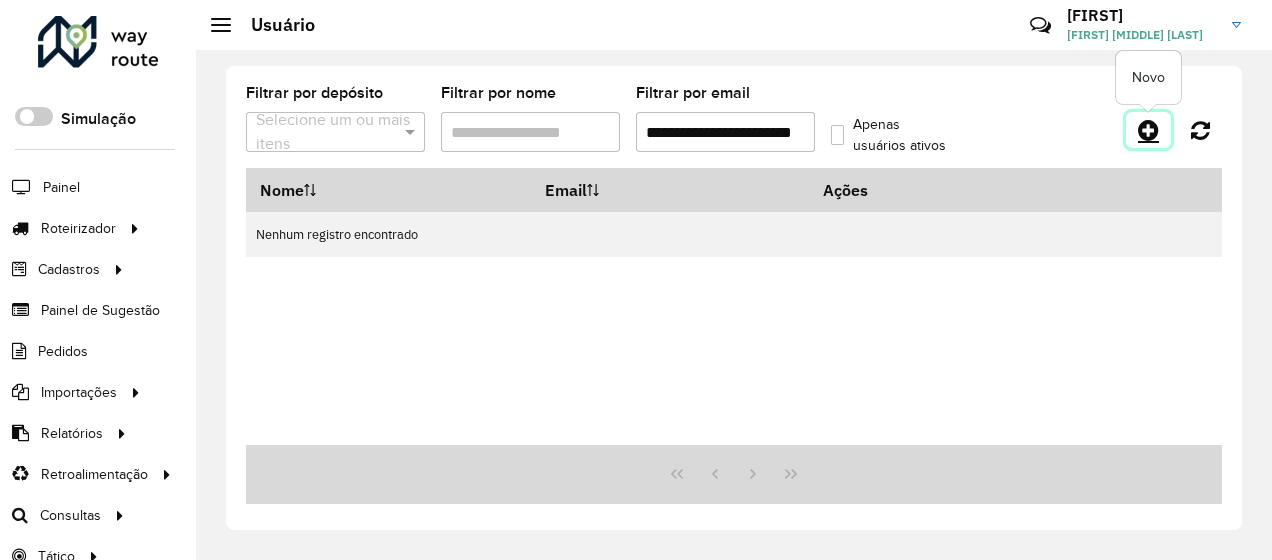 click 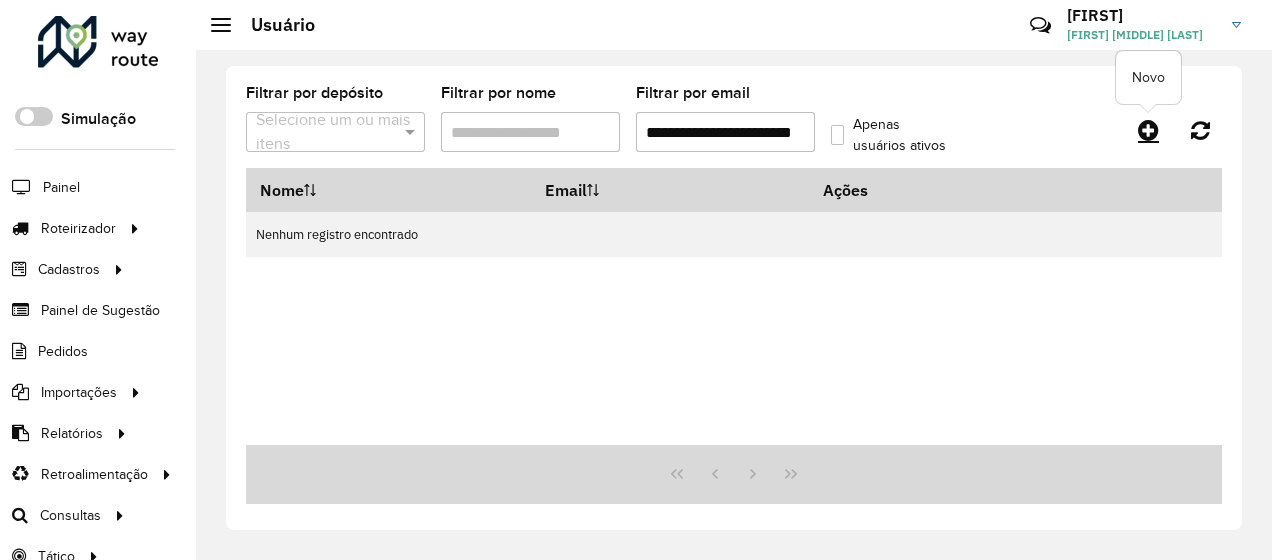 scroll, scrollTop: 0, scrollLeft: 0, axis: both 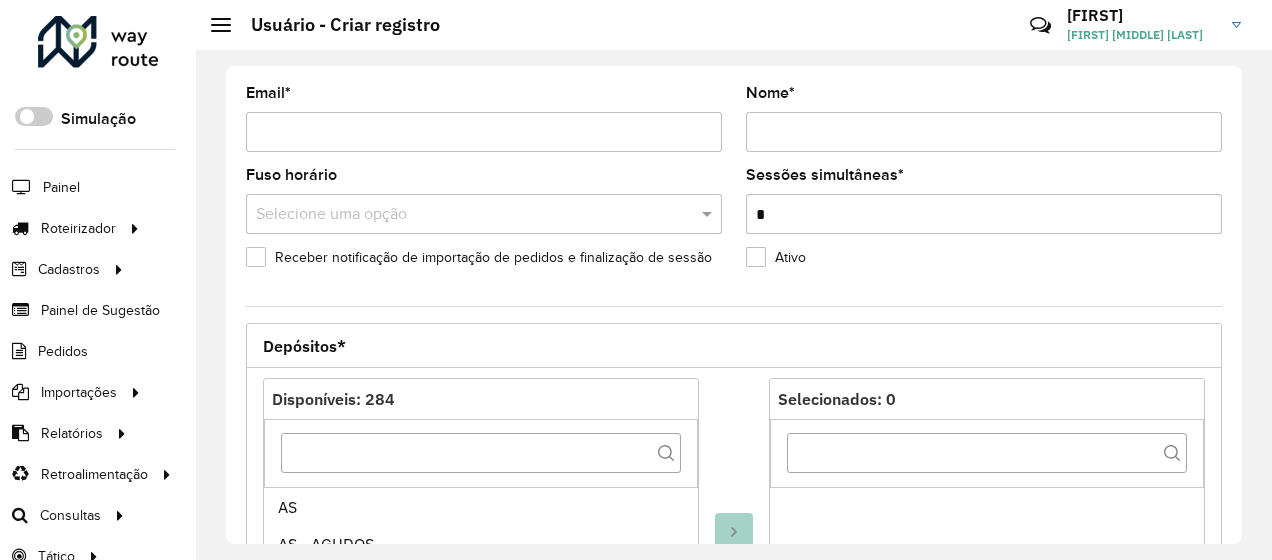 click on "Email  *" at bounding box center (484, 132) 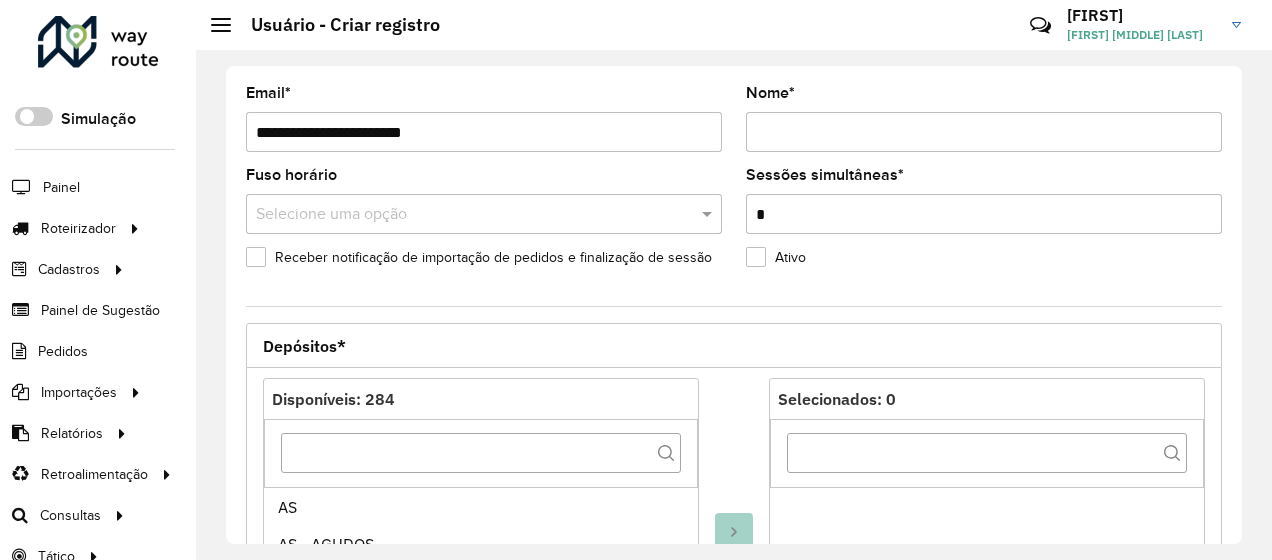 click on "Aguarde...  Pop-up bloqueado!  Seu navegador bloqueou automáticamente a abertura de uma nova janela.   Acesse as configurações e adicione o endereço do sistema a lista de permissão.   Fechar  Roteirizador AmbevTech Simulação Painel Roteirizador Entregas Vendas Cadastros Checkpoint Classificações de venda Cliente Condição de pagamento Consulta de setores Depósito Disponibilidade de veículos Fator tipo de produto Gabarito planner Grupo Rota Fator Tipo Produto Grupo de Depósito Grupo de rotas exclusiva Grupo de setores Jornada Jornada RN Layout integração Modelo Motorista Multi Depósito Painel de sugestão Parada Pedágio Perfil de Vendedor Ponto de apoio Ponto de apoio FAD Prioridade pedido Produto Restrição de Atendimento Planner Rodízio de placa Rota exclusiva FAD Rótulo Setor Setor Planner Tempo de parada de refeição Tipo de cliente Tipo de jornada Tipo de produto Tipo de veículo Tipo de veículo RN Transportadora Usuário Vendedor Veículo Painel de Sugestão Pedidos Importações *" at bounding box center [636, 280] 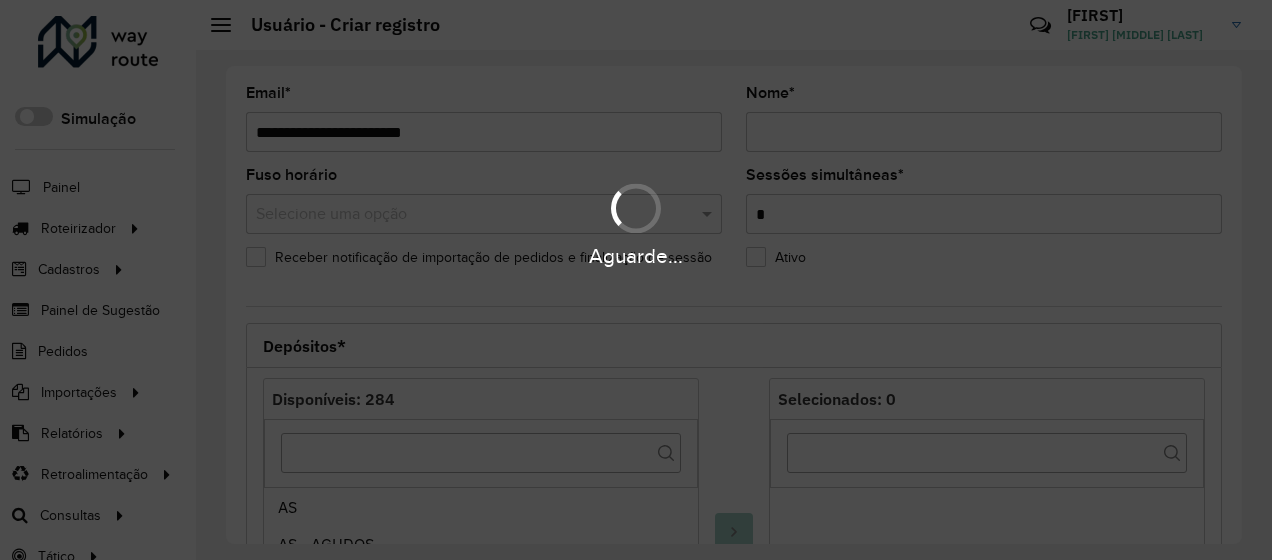type on "**********" 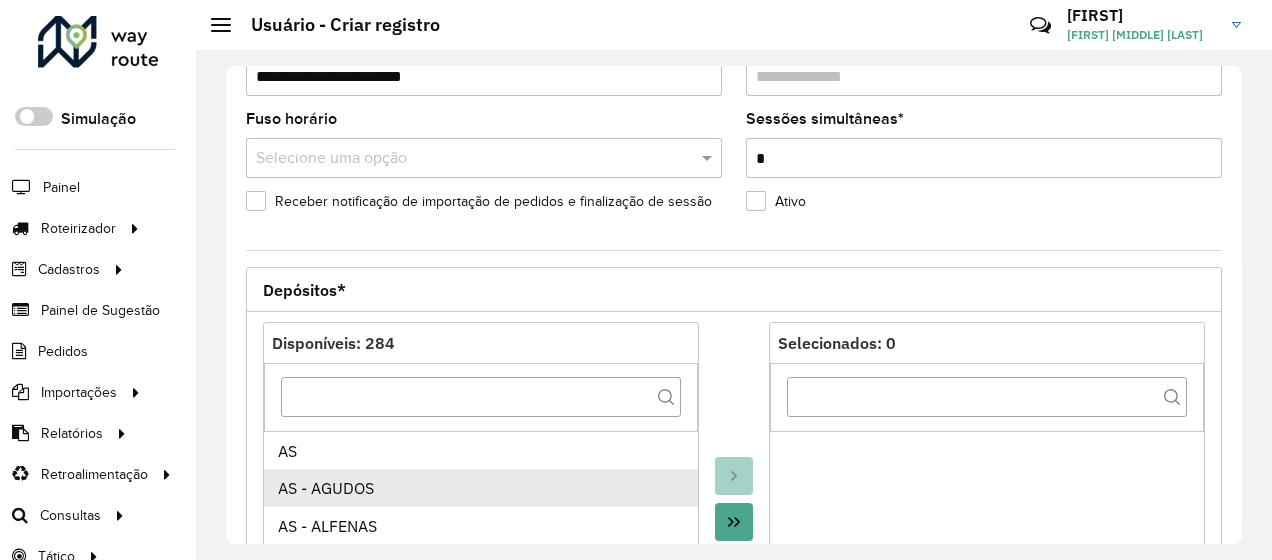 scroll, scrollTop: 100, scrollLeft: 0, axis: vertical 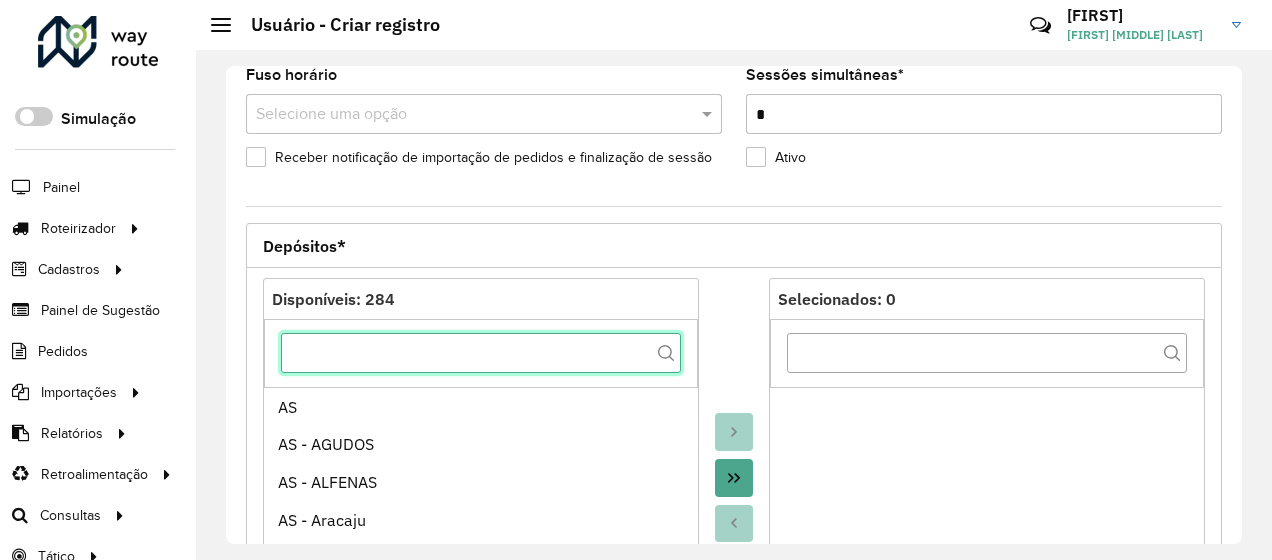 click at bounding box center (481, 353) 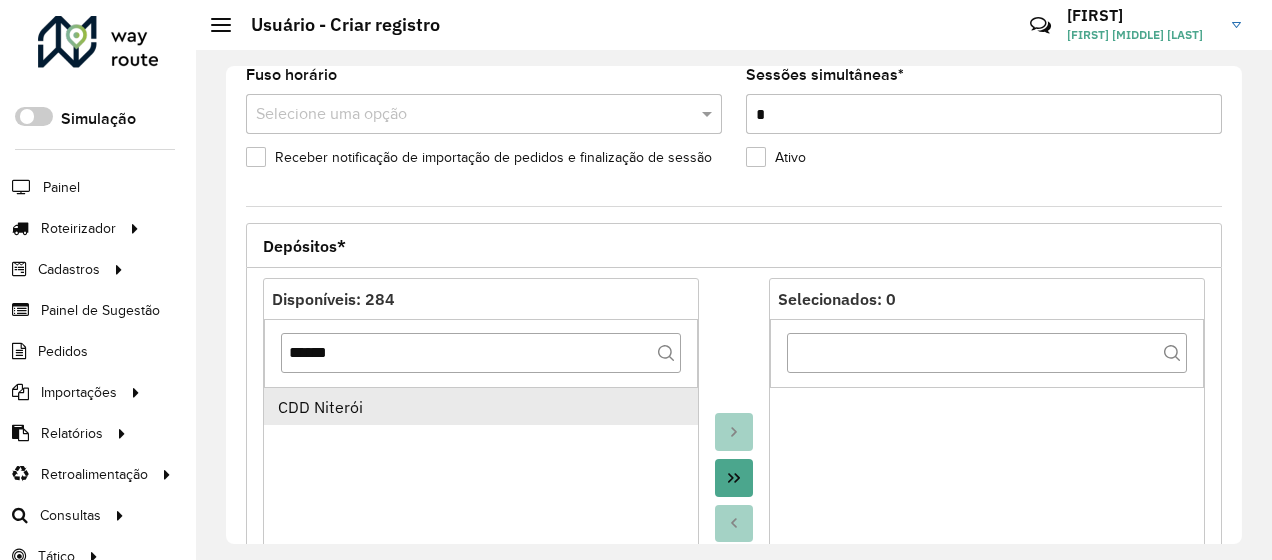 click on "CDD Niterói" at bounding box center (481, 407) 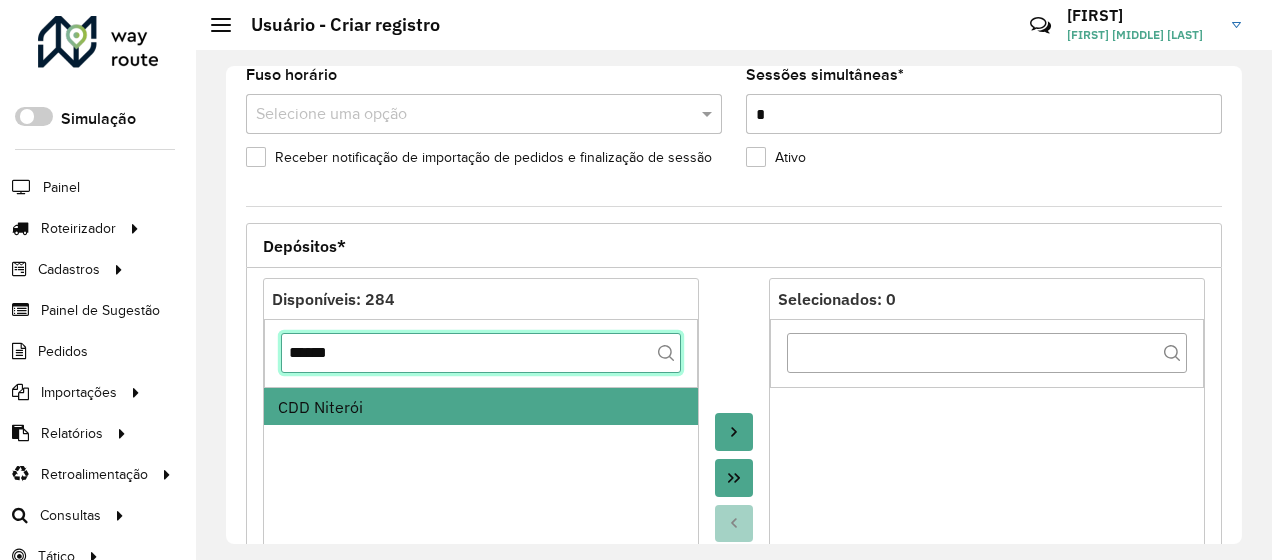 click on "******" at bounding box center (481, 353) 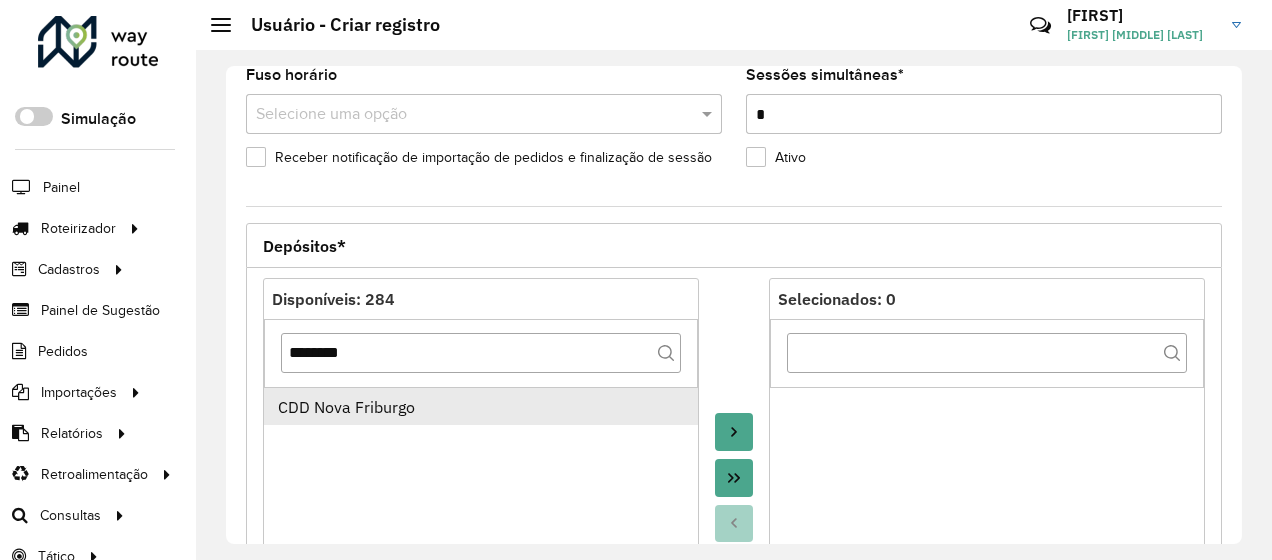 click on "CDD Nova Friburgo" at bounding box center (481, 407) 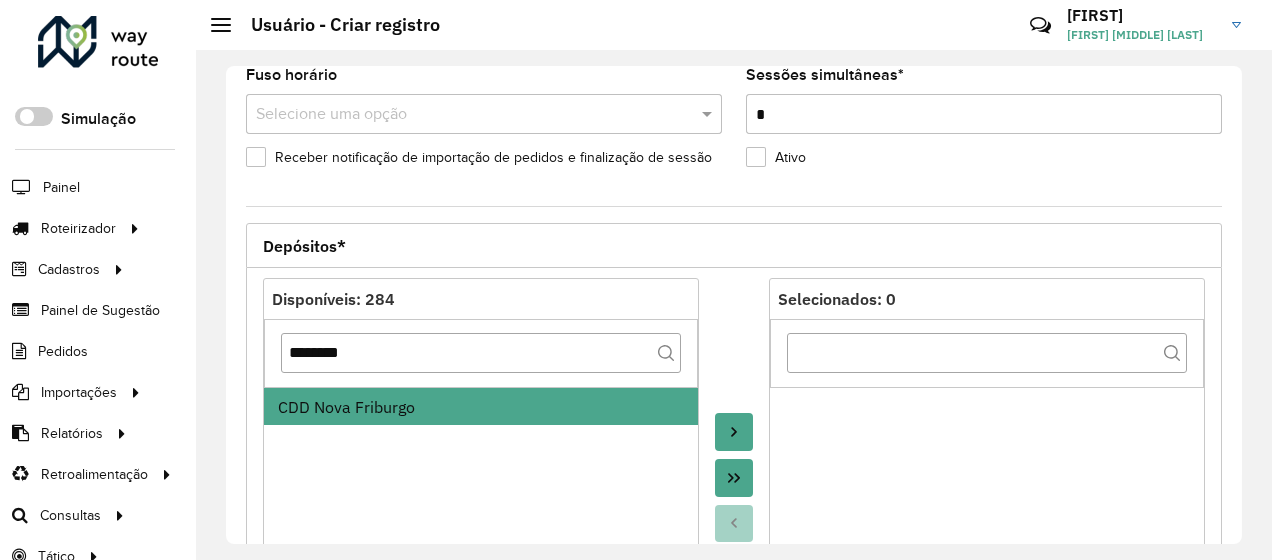 click at bounding box center [734, 432] 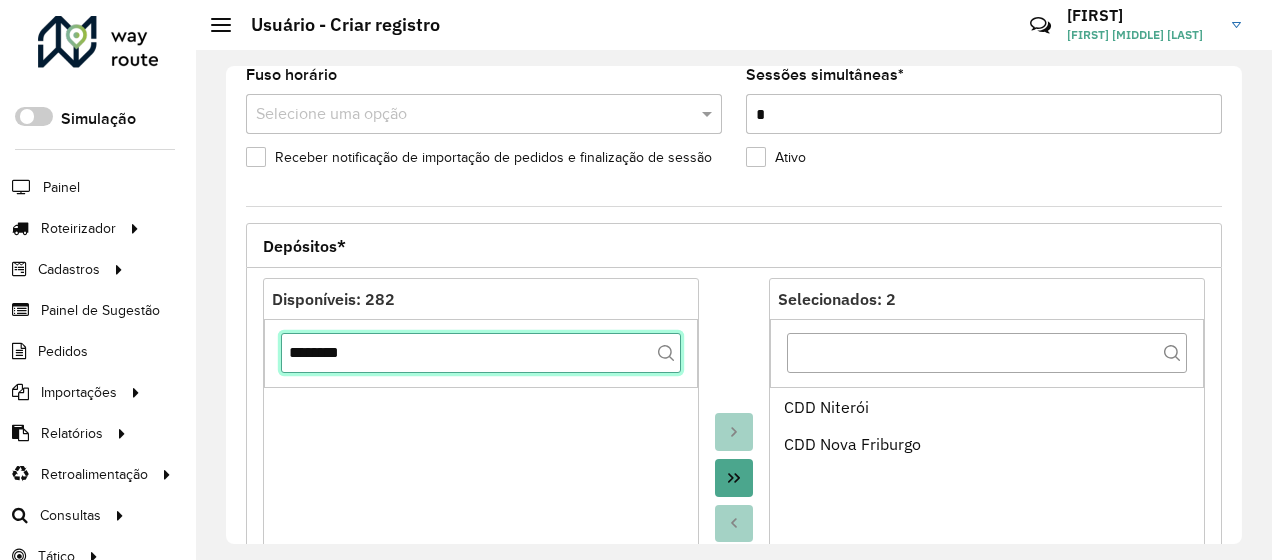 click on "********" at bounding box center [481, 353] 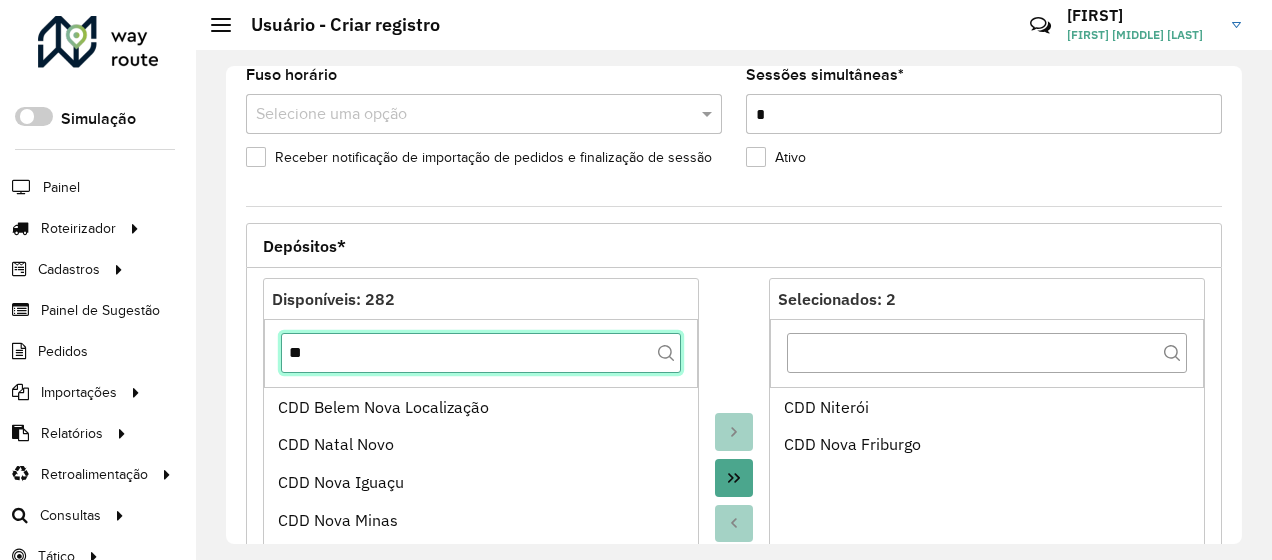 type on "*" 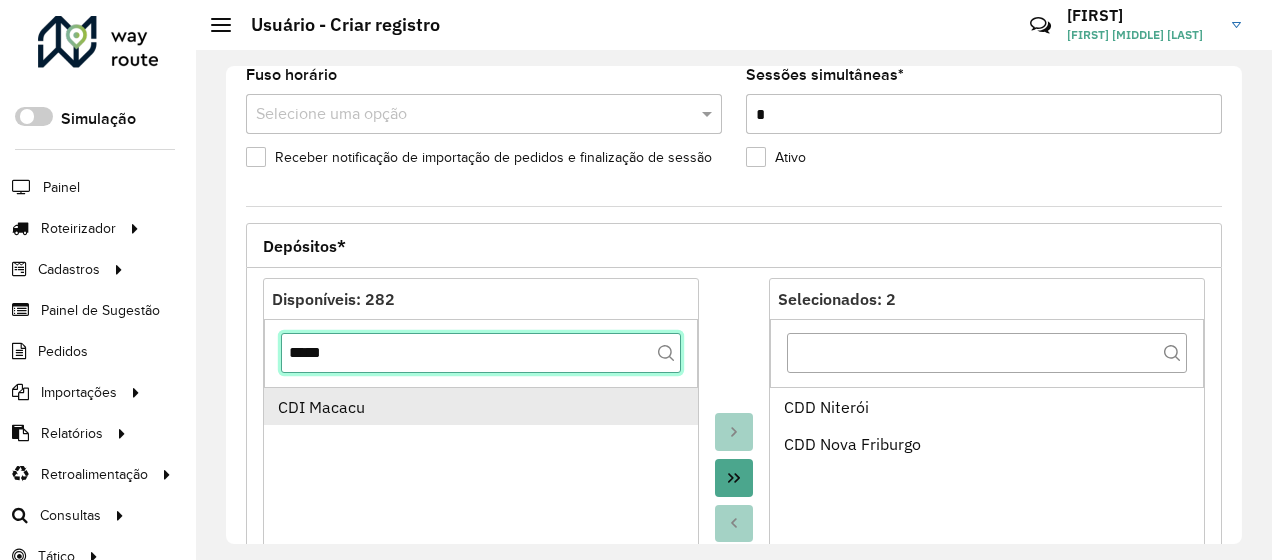 type on "*****" 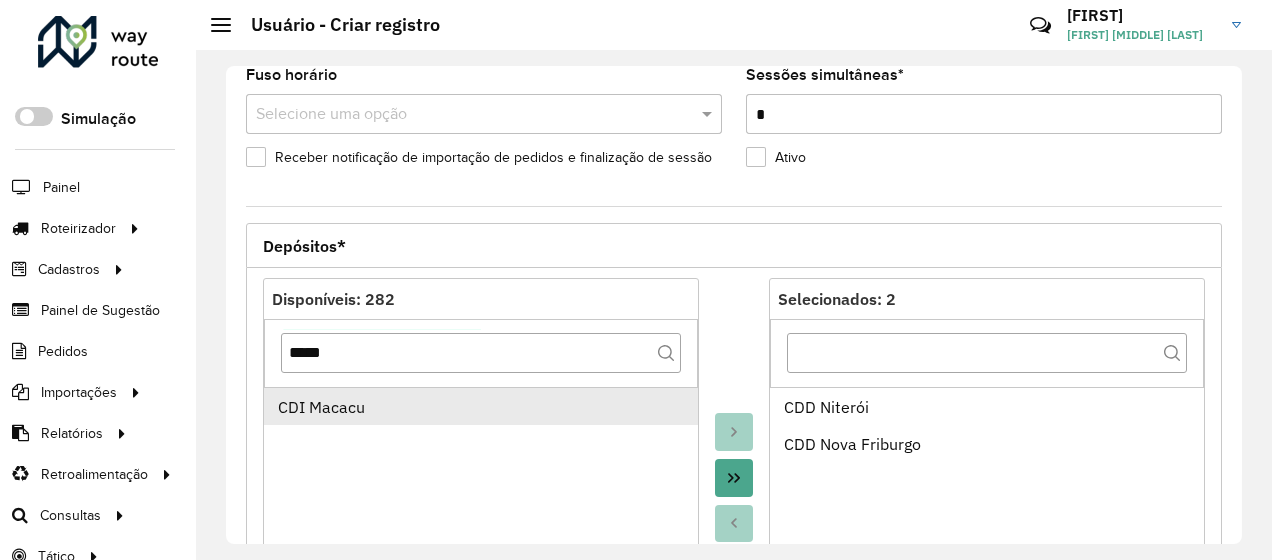 click on "CDI Macacu" at bounding box center [481, 407] 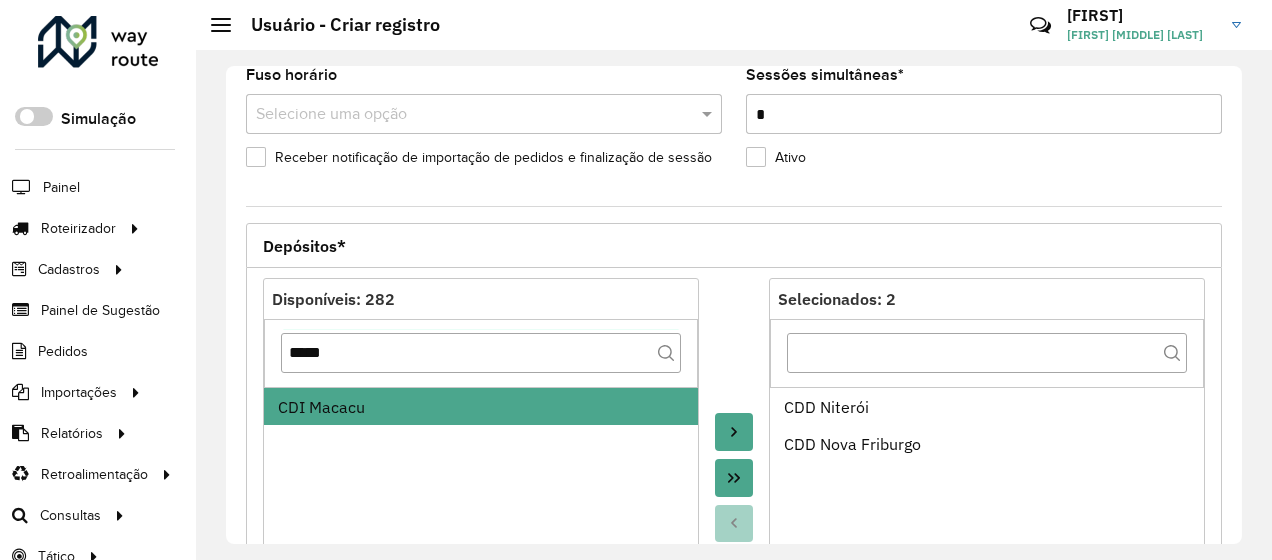 click at bounding box center (734, 432) 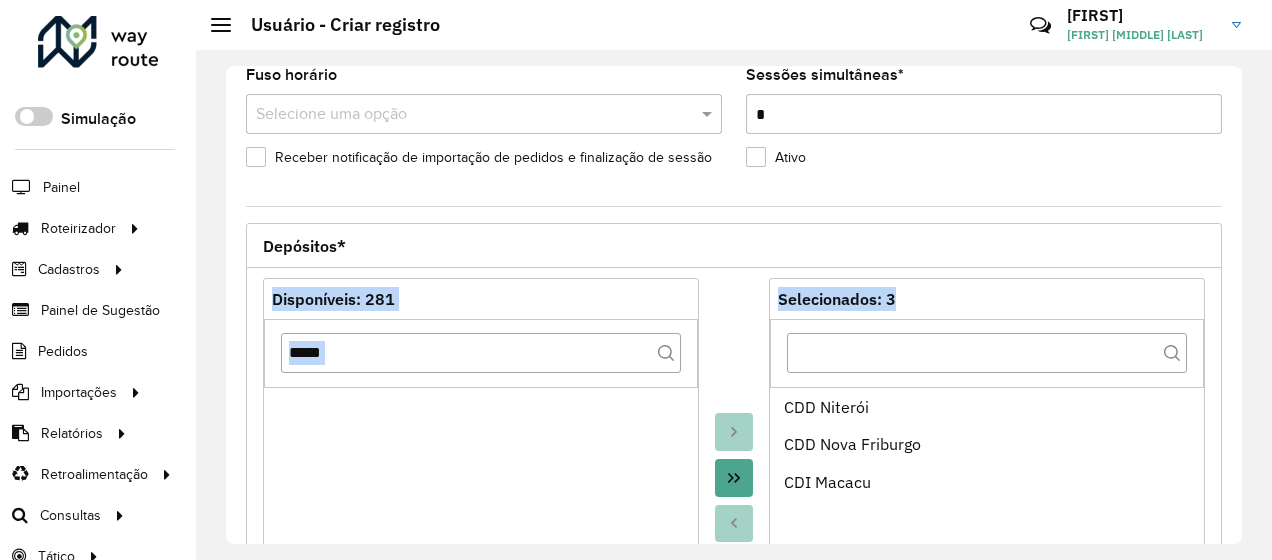 drag, startPoint x: 1242, startPoint y: 240, endPoint x: 1242, endPoint y: 300, distance: 60 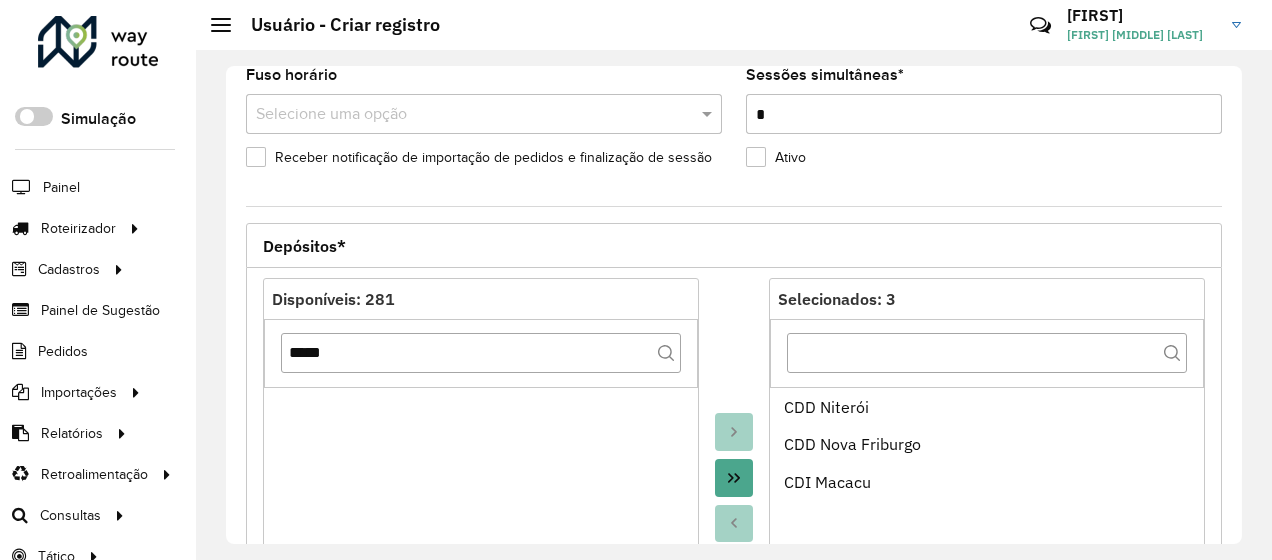 drag, startPoint x: 1242, startPoint y: 300, endPoint x: 1191, endPoint y: 144, distance: 164.12495 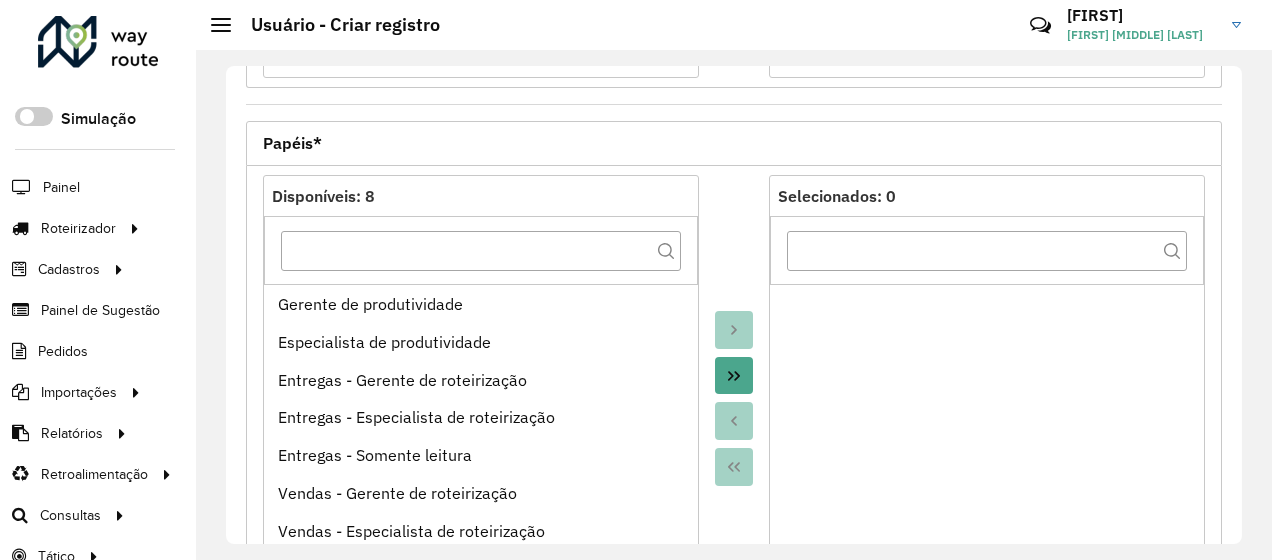 scroll, scrollTop: 772, scrollLeft: 0, axis: vertical 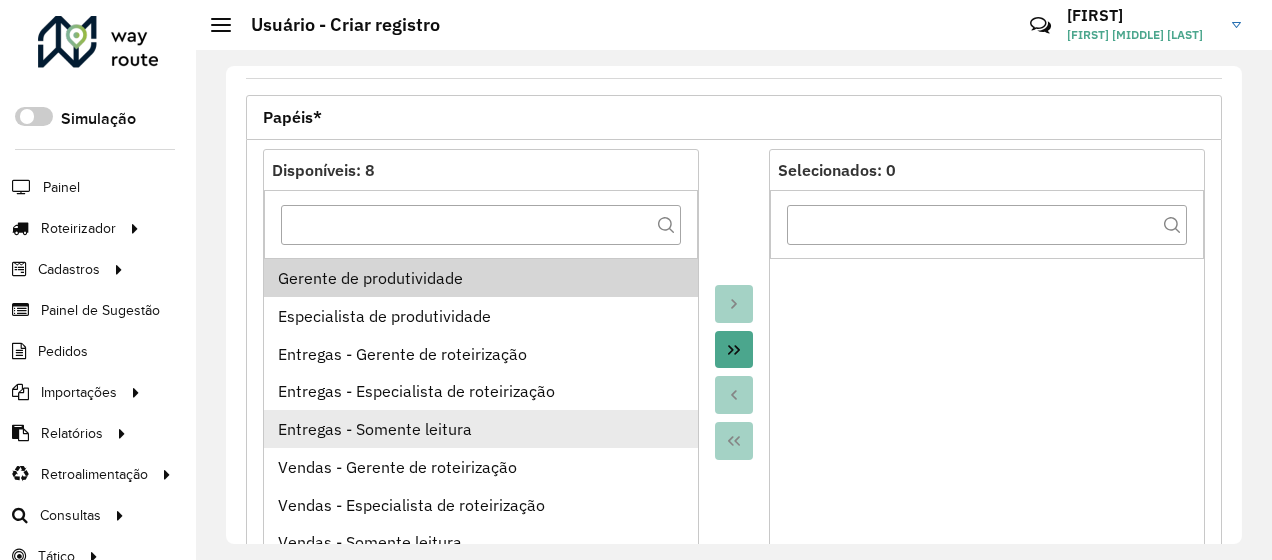 click on "Entregas - Somente leitura" at bounding box center (481, 429) 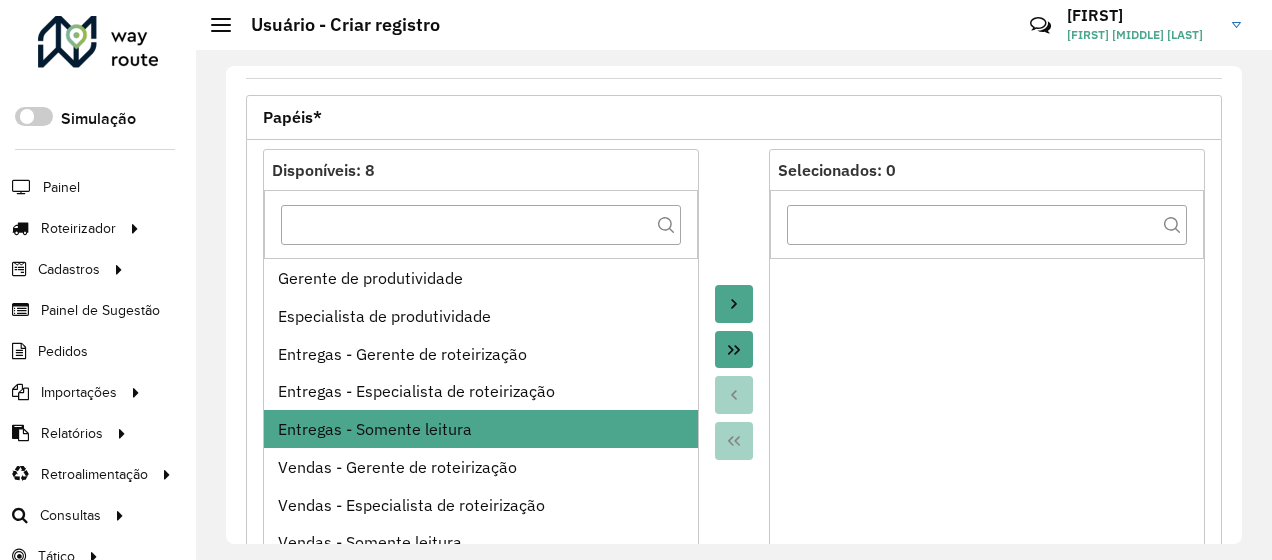 click at bounding box center (734, 372) 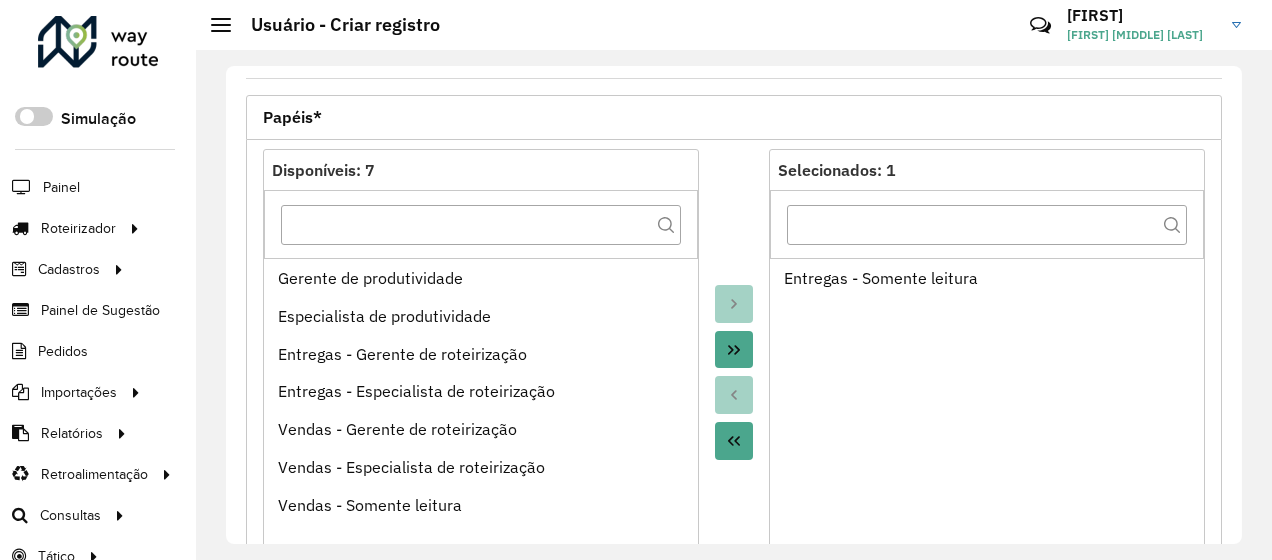 scroll, scrollTop: 916, scrollLeft: 0, axis: vertical 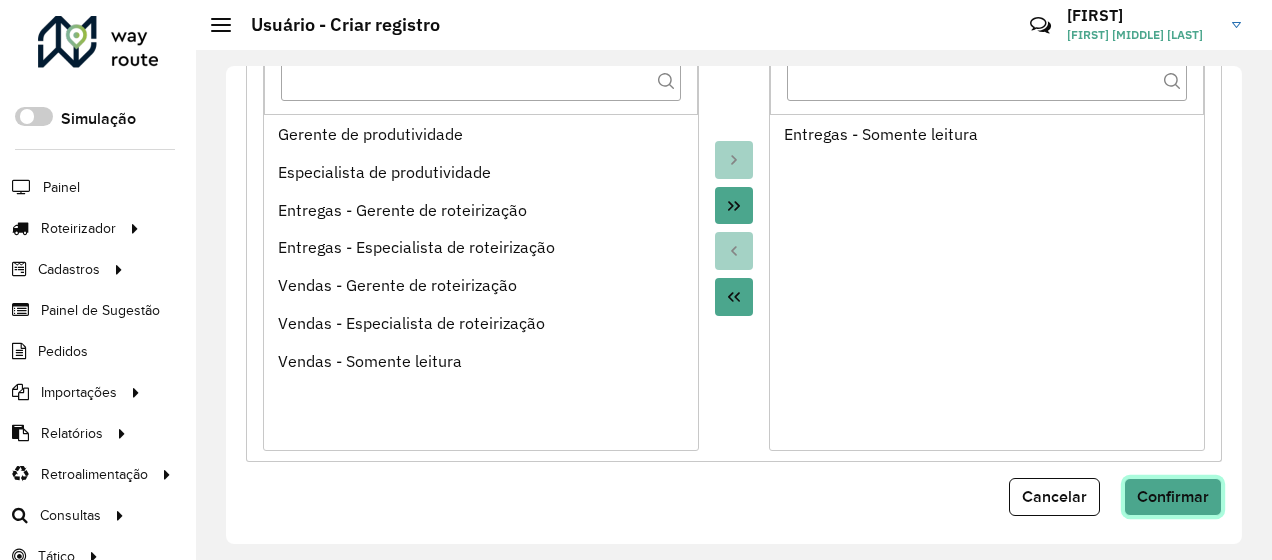 click on "Confirmar" 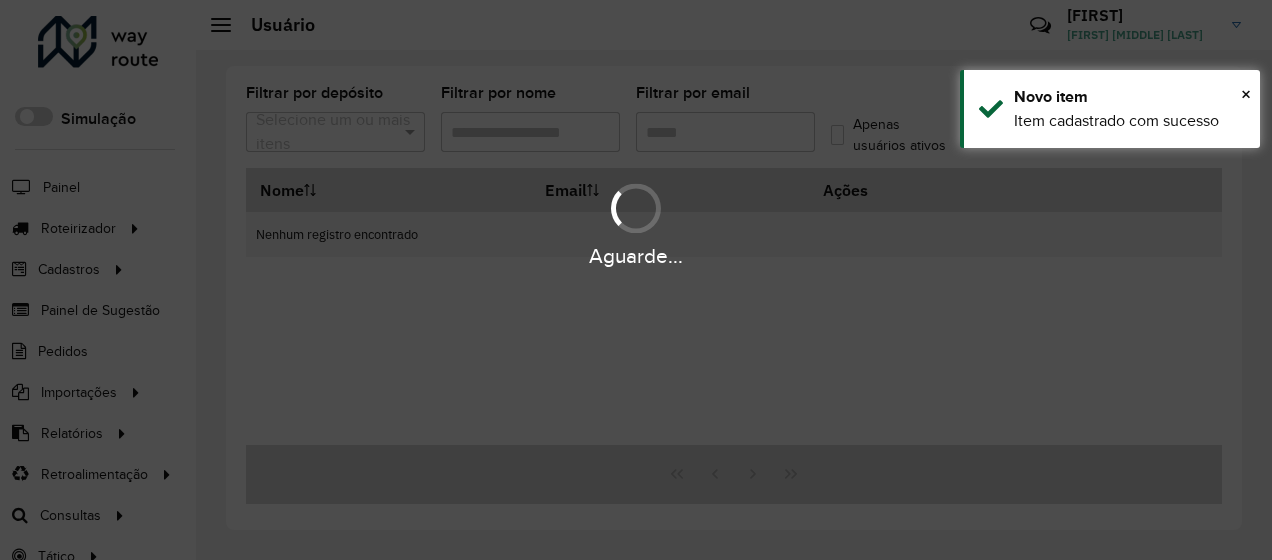 type on "**********" 